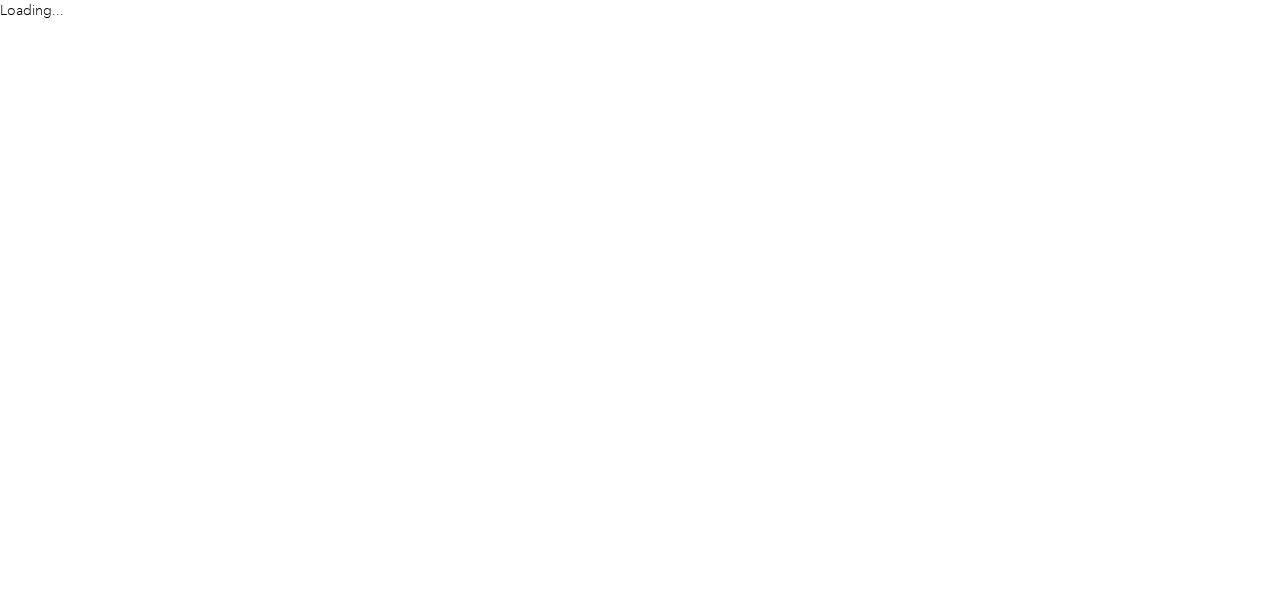 scroll, scrollTop: 0, scrollLeft: 0, axis: both 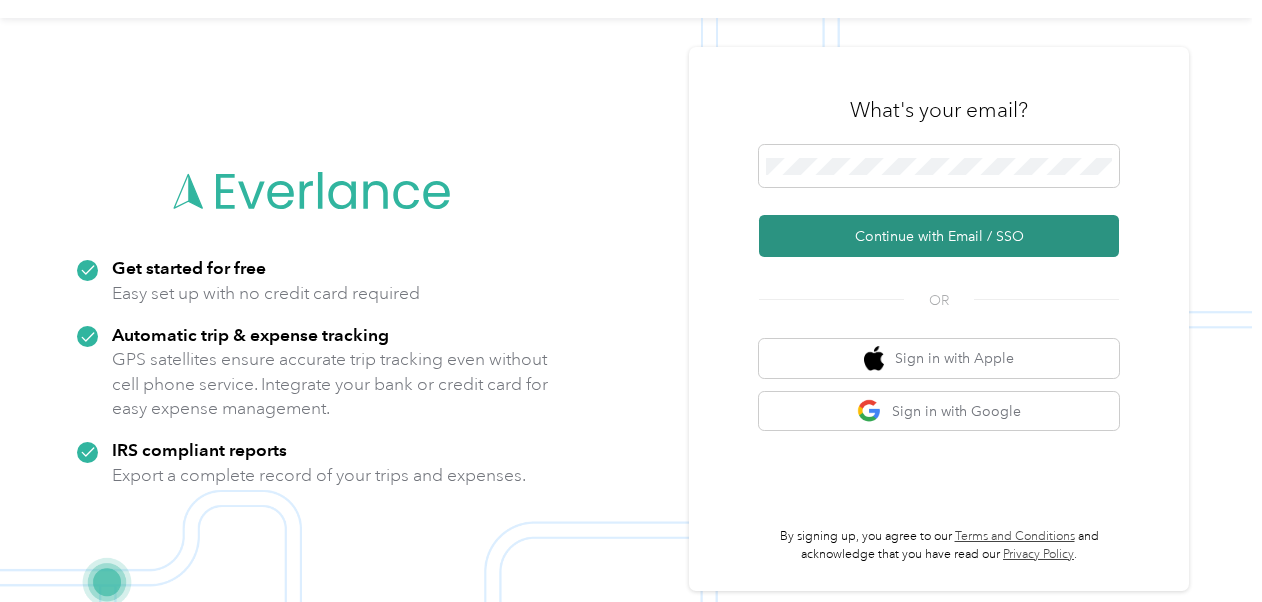 click on "Continue with Email / SSO" at bounding box center [939, 236] 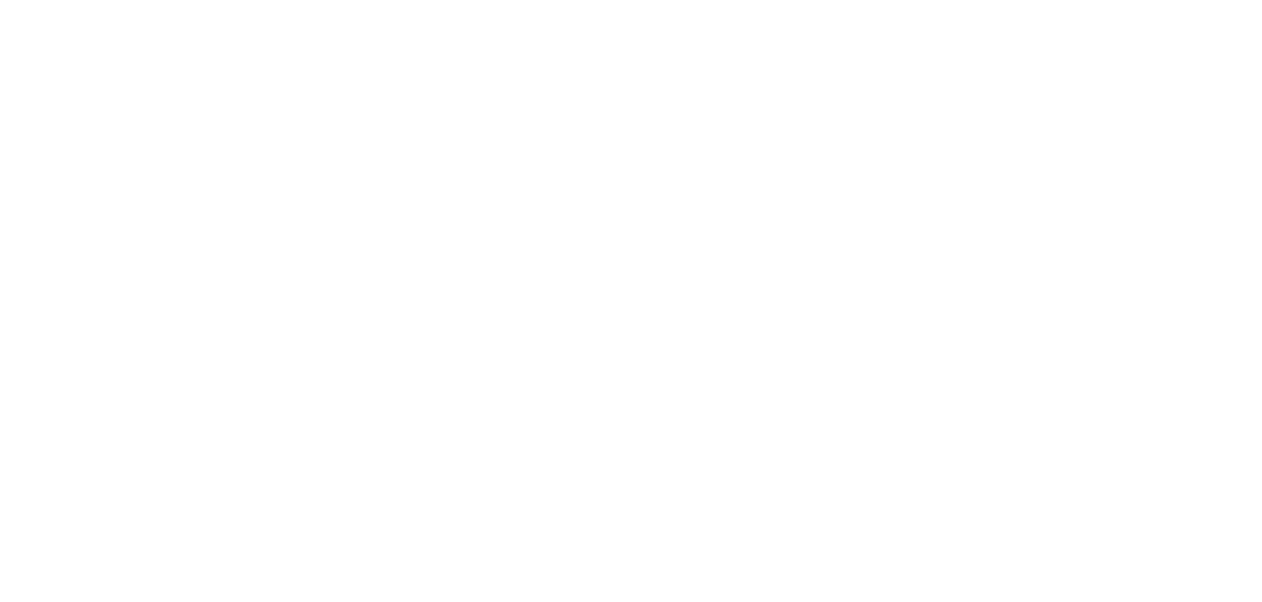 scroll, scrollTop: 0, scrollLeft: 0, axis: both 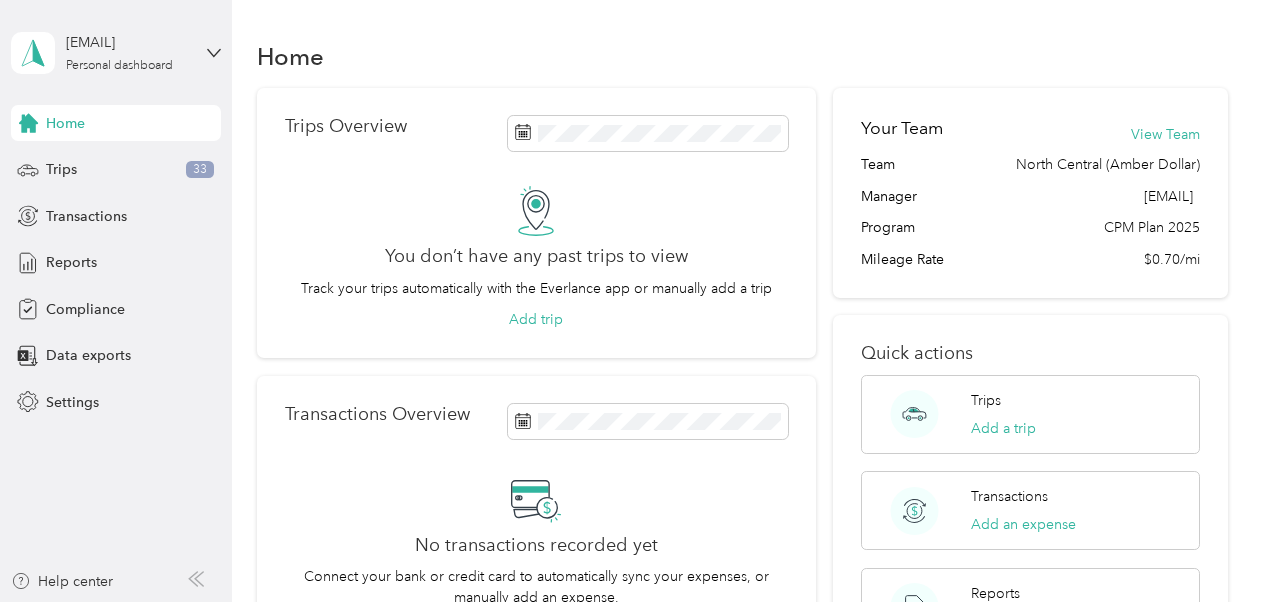 click on "Home" at bounding box center (742, 56) 